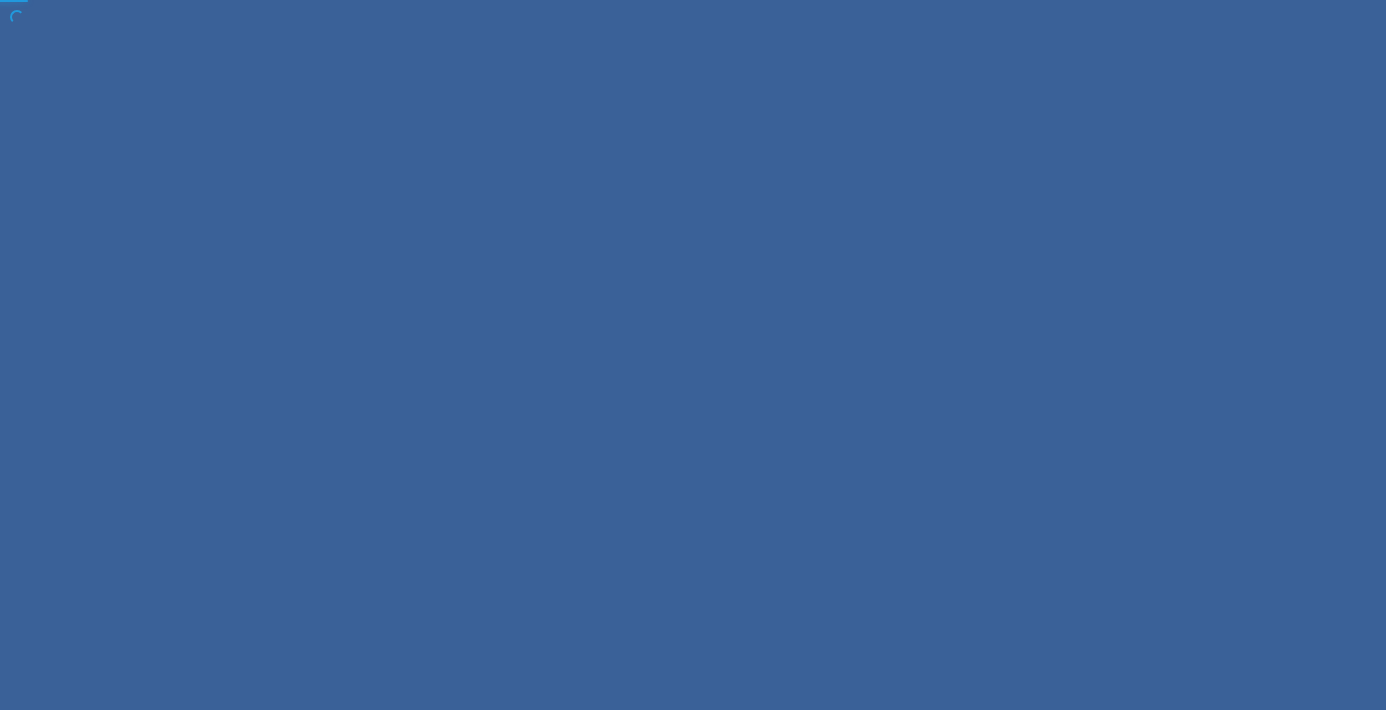 scroll, scrollTop: 0, scrollLeft: 0, axis: both 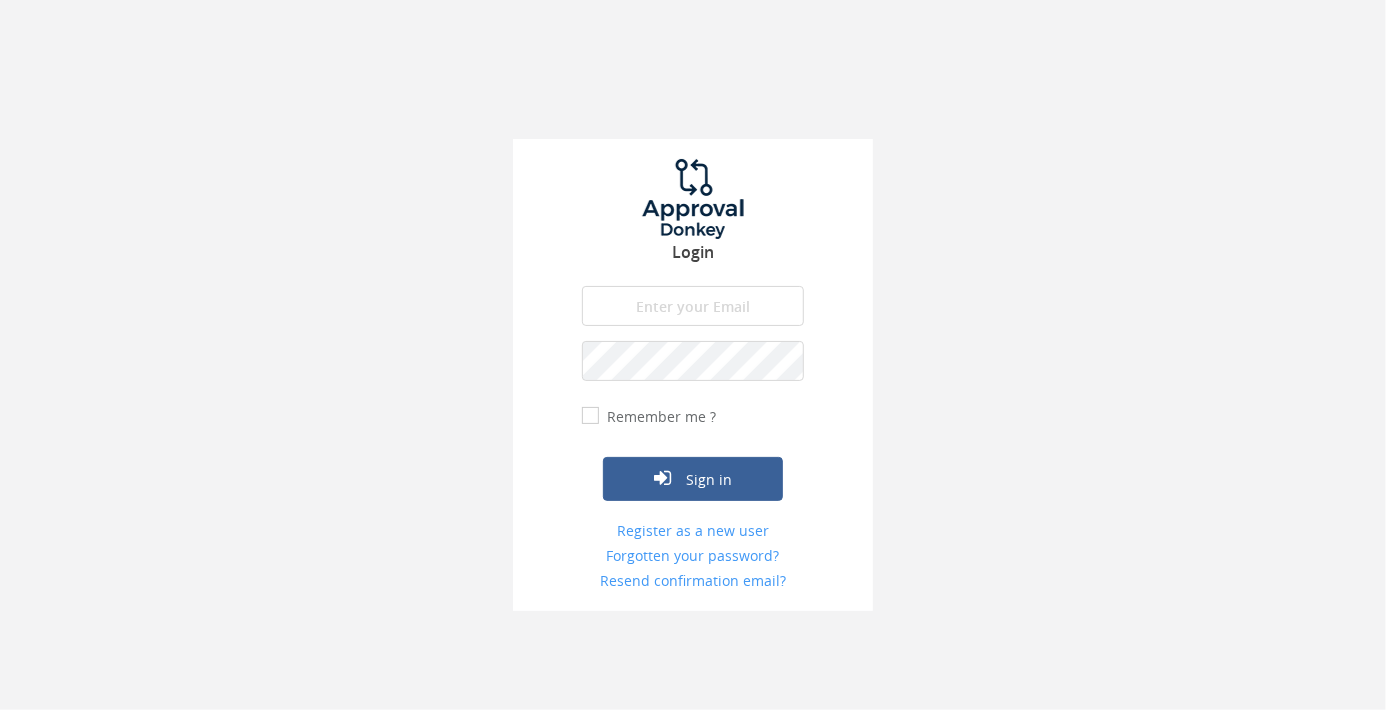 click at bounding box center [693, 306] 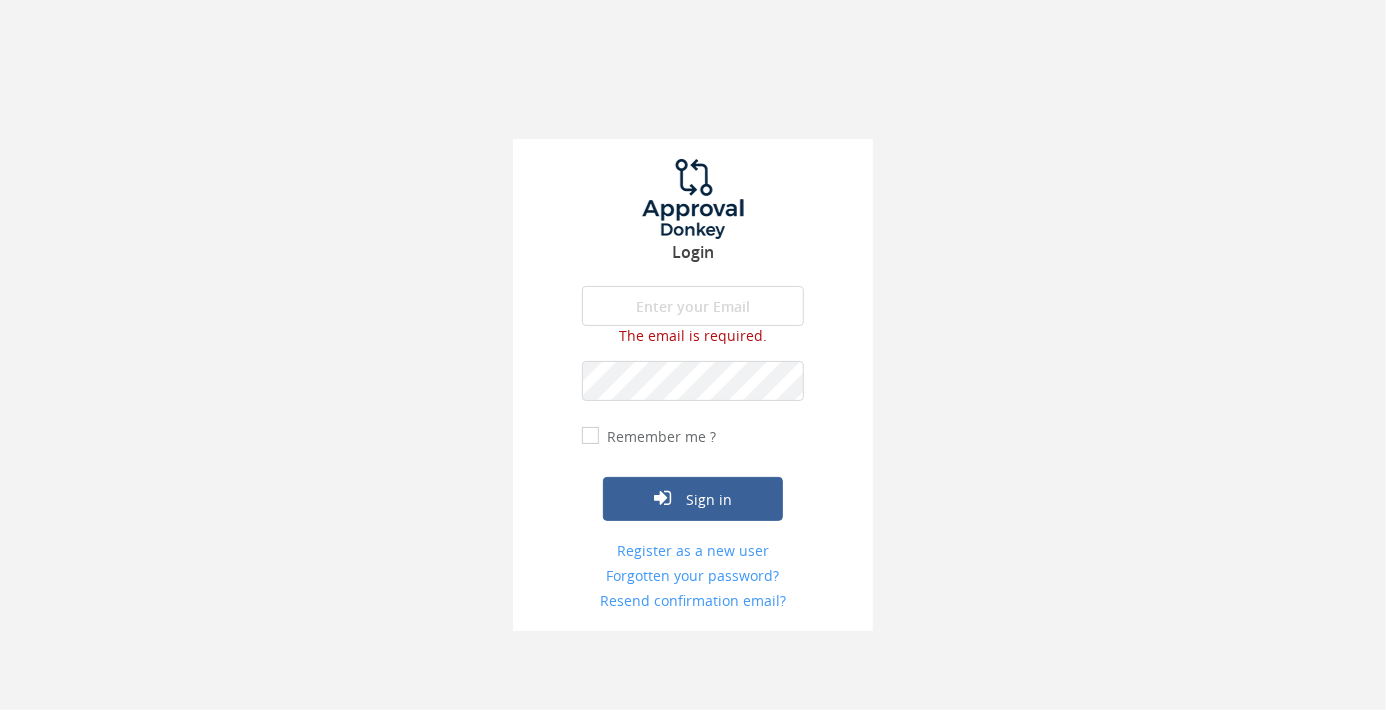 type on "[EMAIL_ADDRESS][DOMAIN_NAME]" 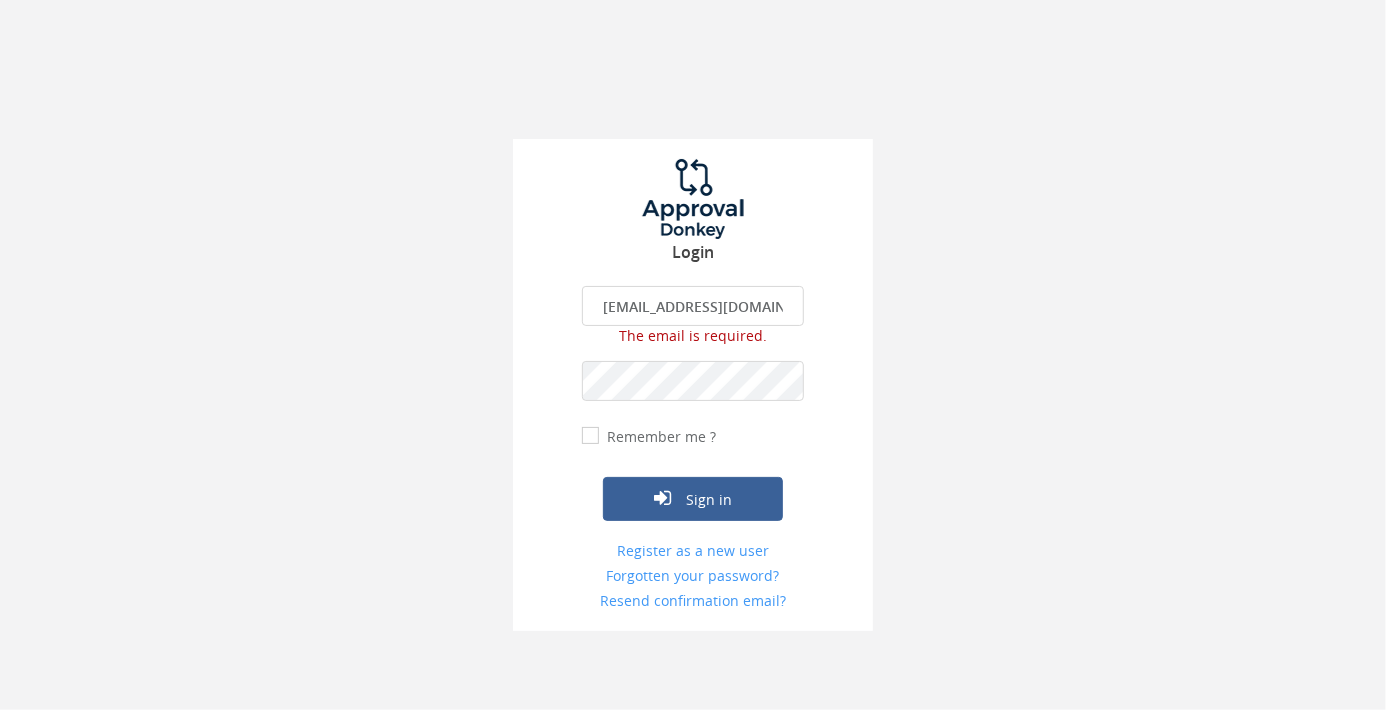 click on "Sign in" at bounding box center [693, 499] 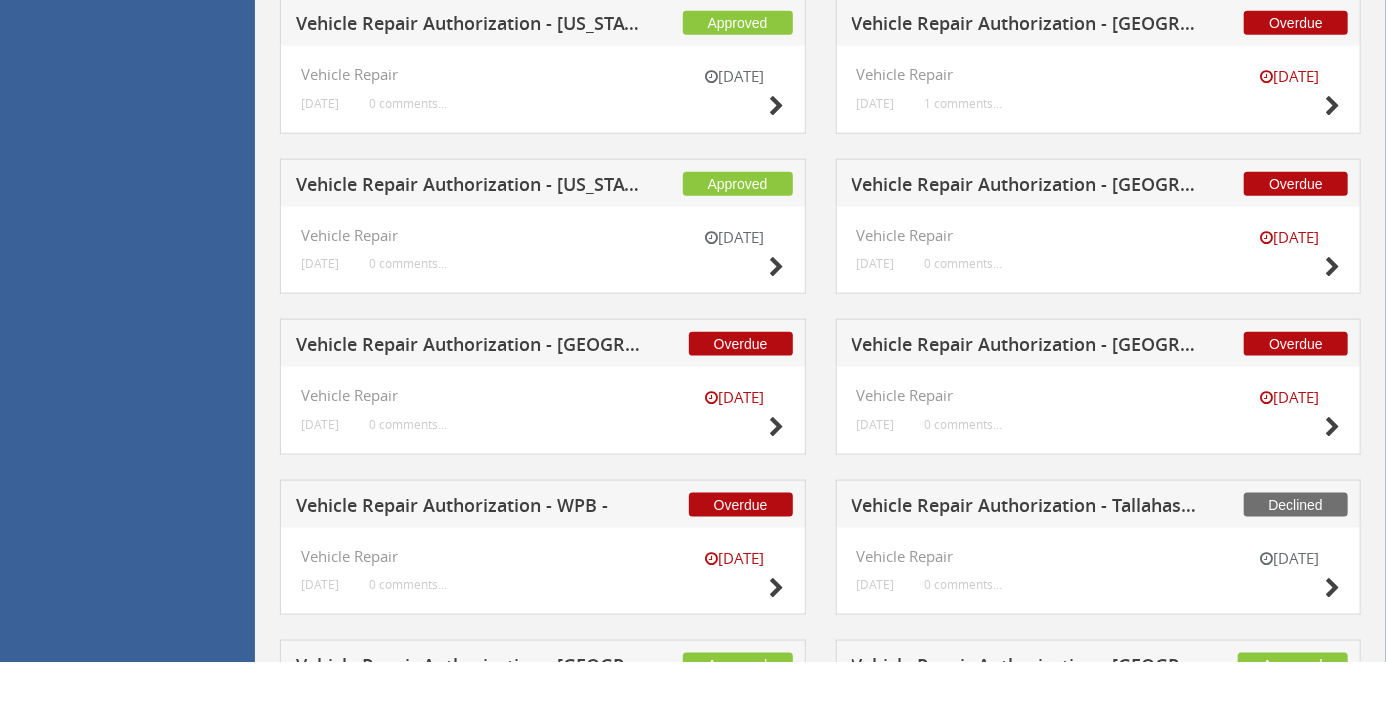 scroll, scrollTop: 1104, scrollLeft: 0, axis: vertical 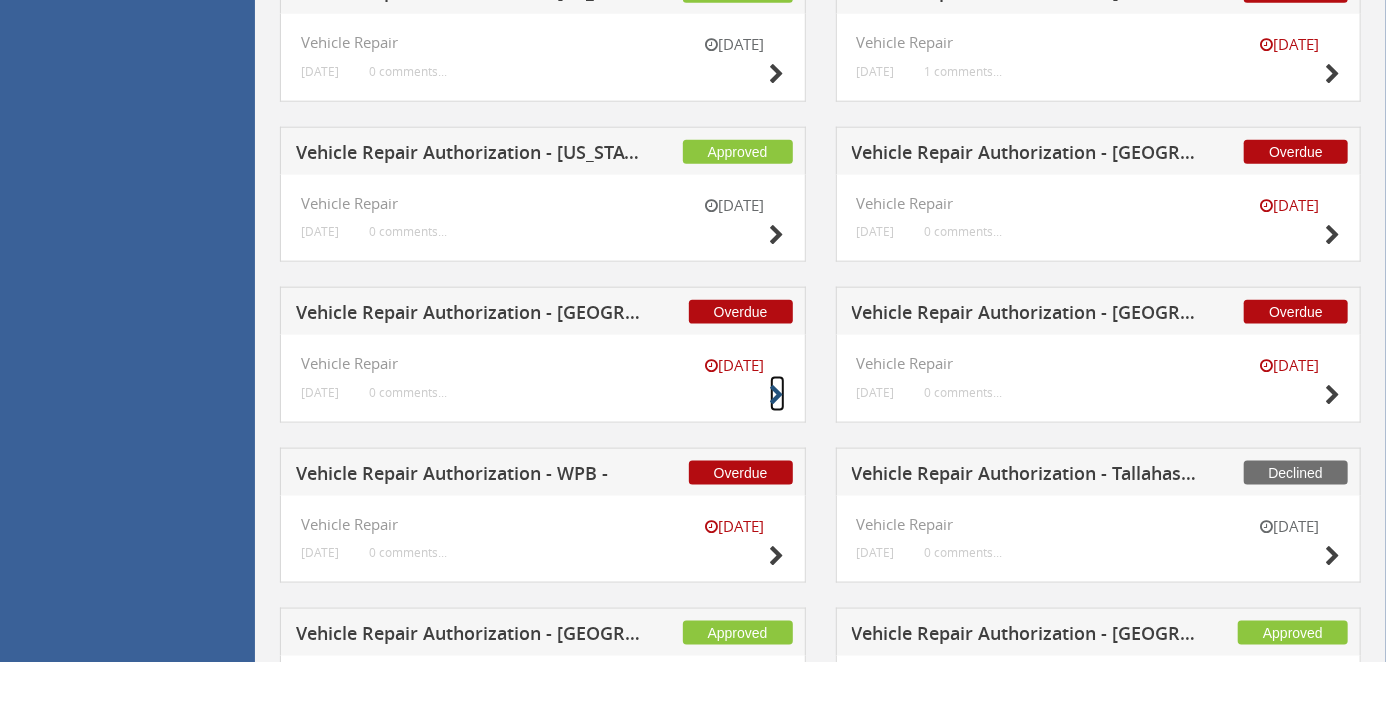 click at bounding box center (777, 443) 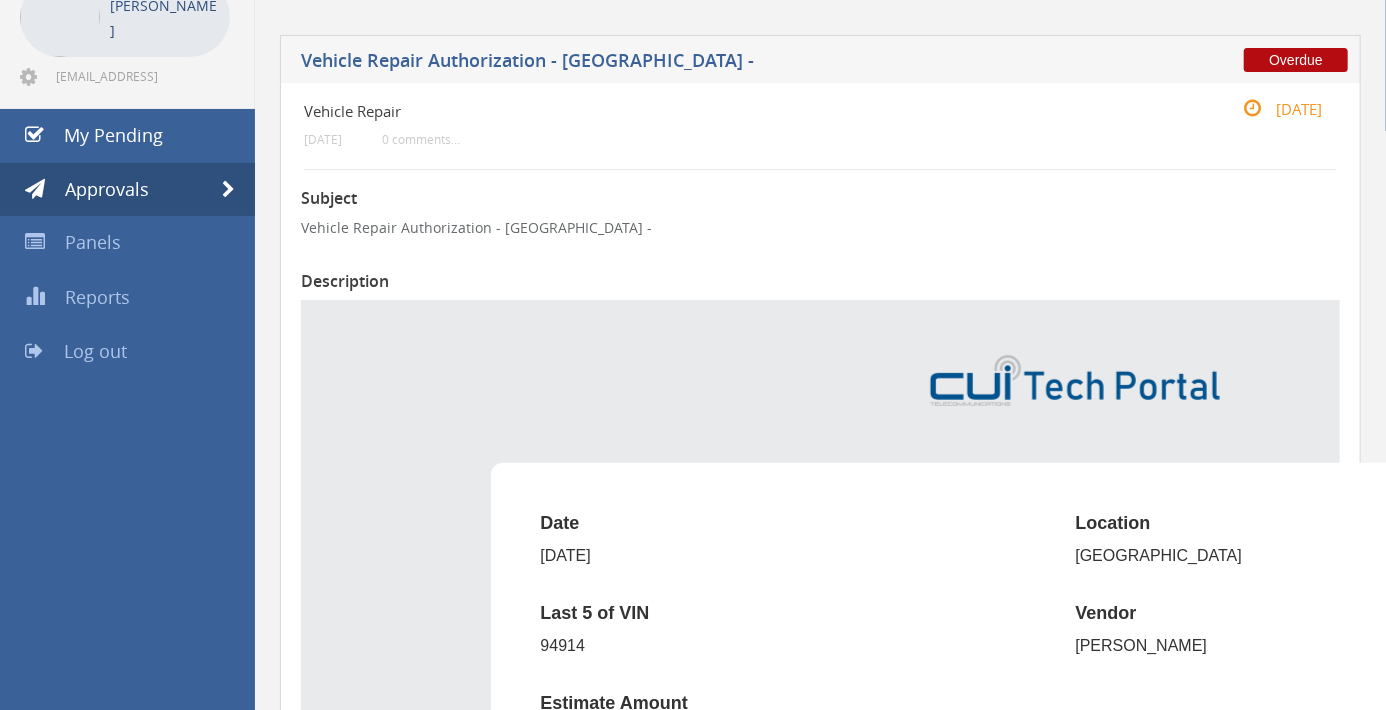 scroll, scrollTop: 0, scrollLeft: 0, axis: both 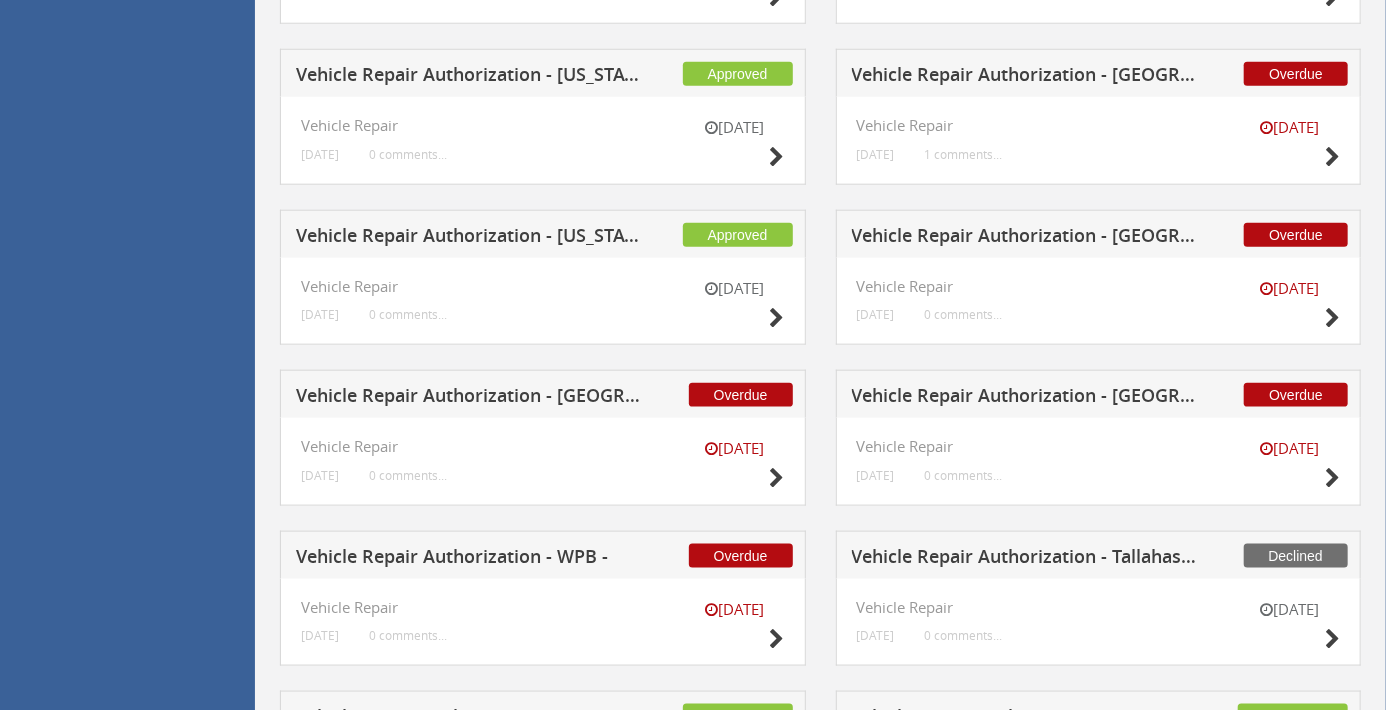 click on "Overdue" at bounding box center [741, 395] 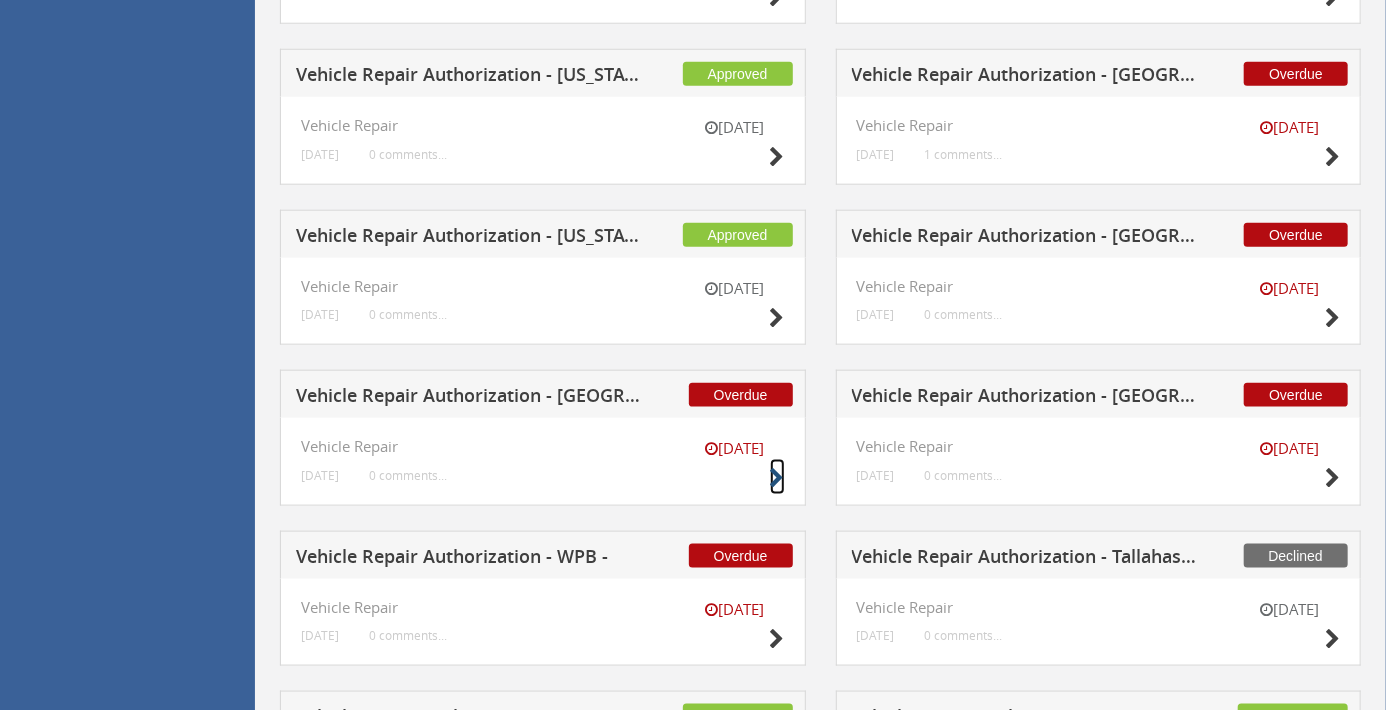 click at bounding box center (777, 478) 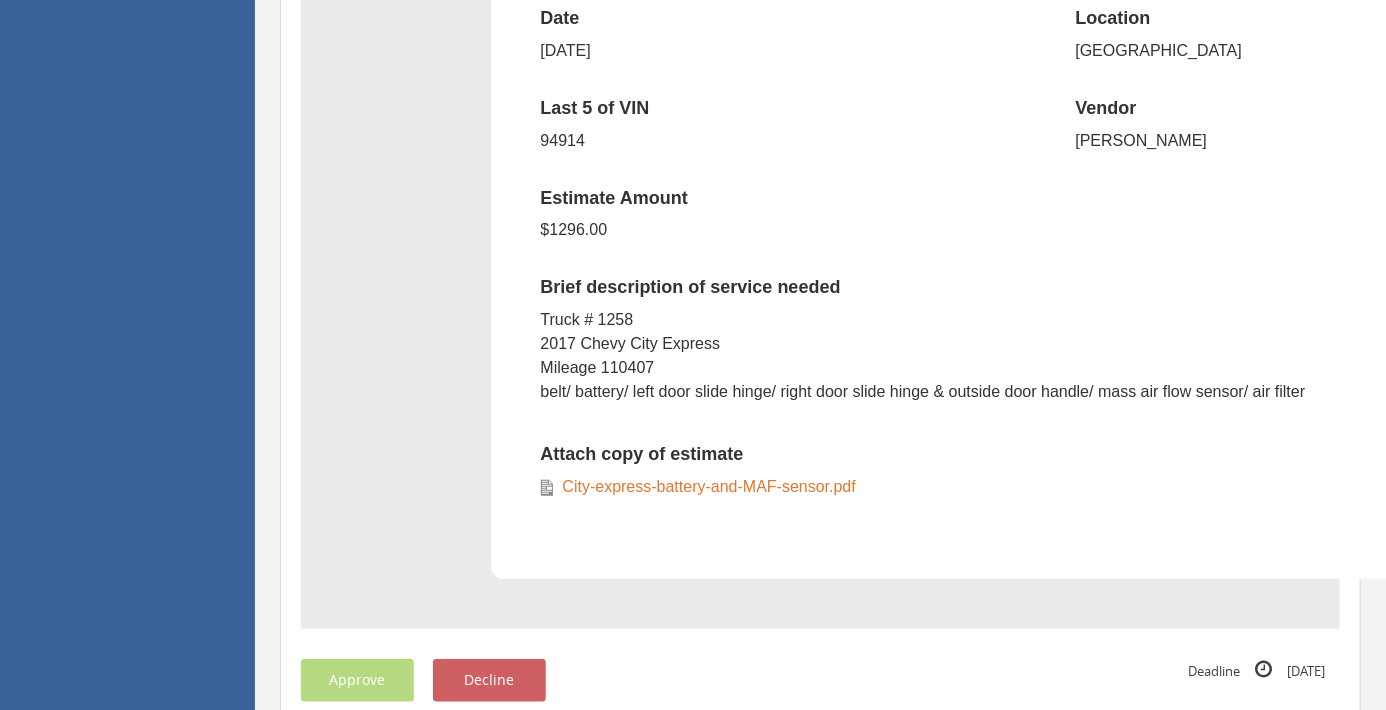 scroll, scrollTop: 557, scrollLeft: 0, axis: vertical 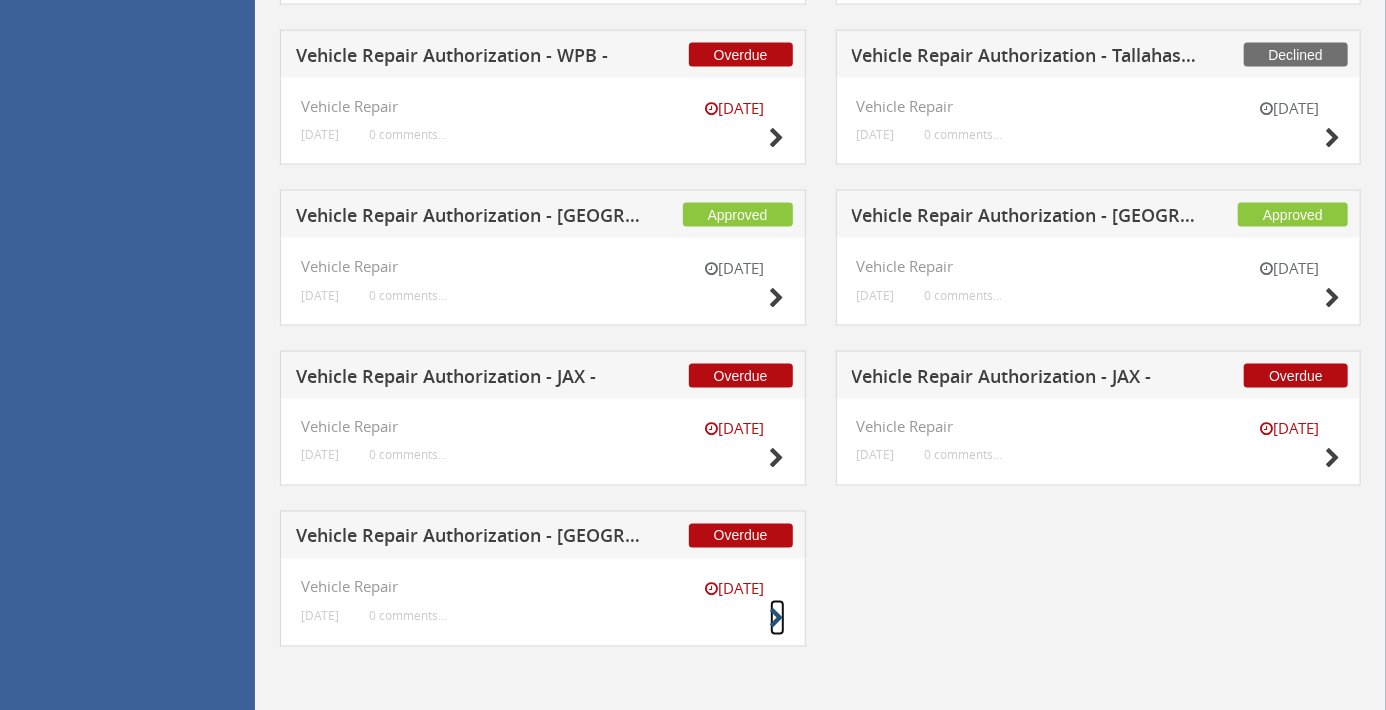 click at bounding box center [777, 619] 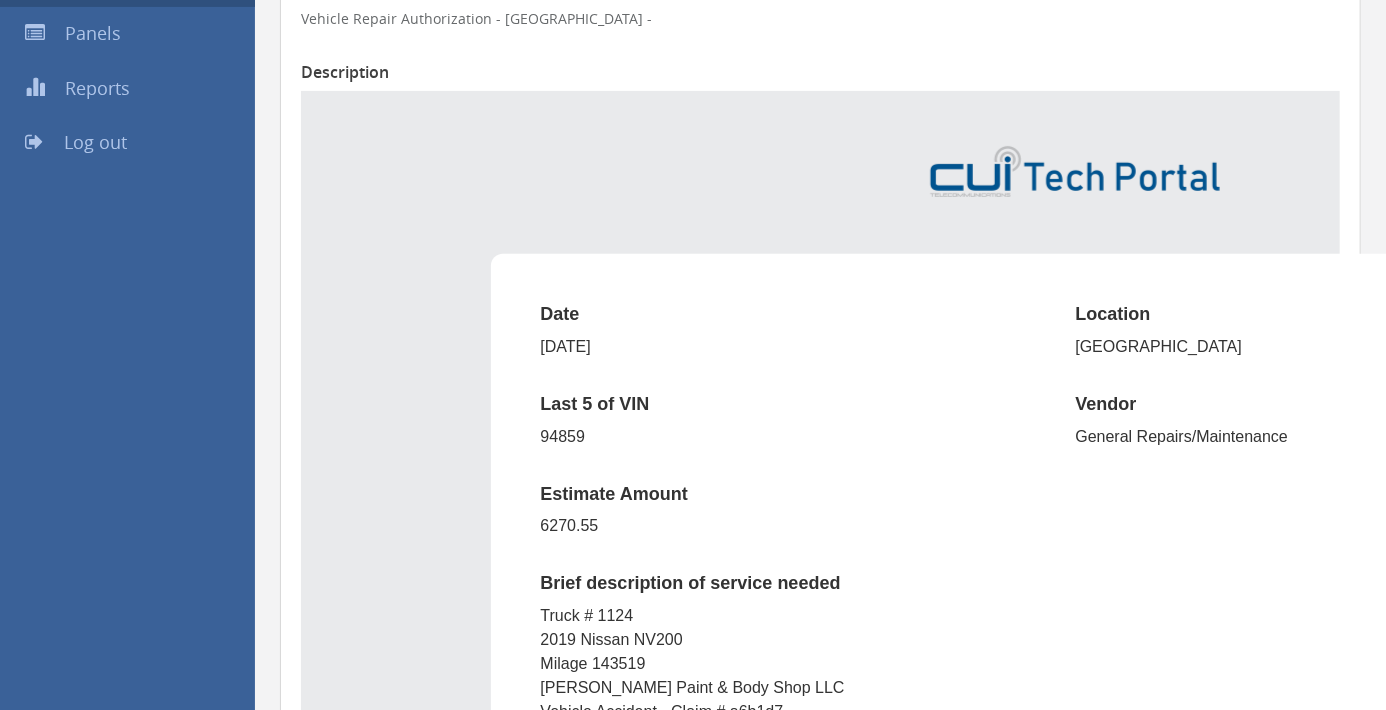 scroll, scrollTop: 311, scrollLeft: 0, axis: vertical 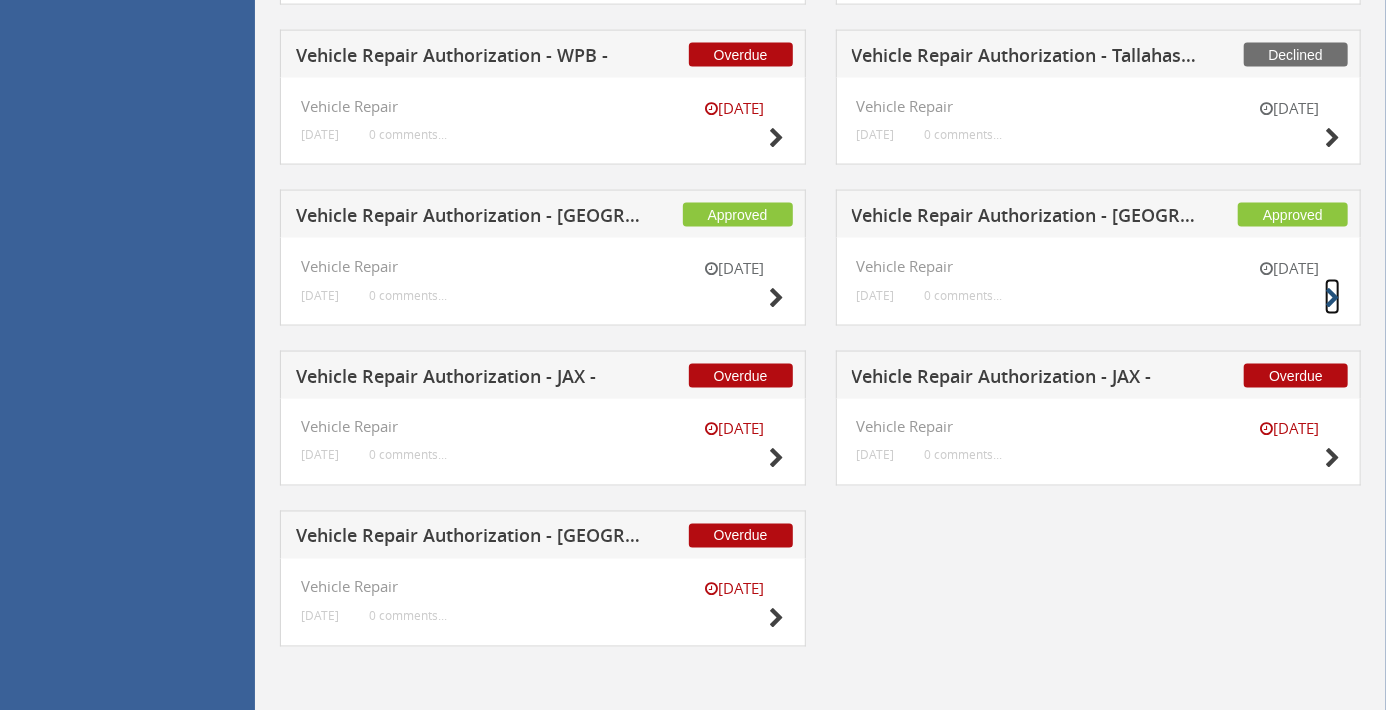 click at bounding box center [1332, 298] 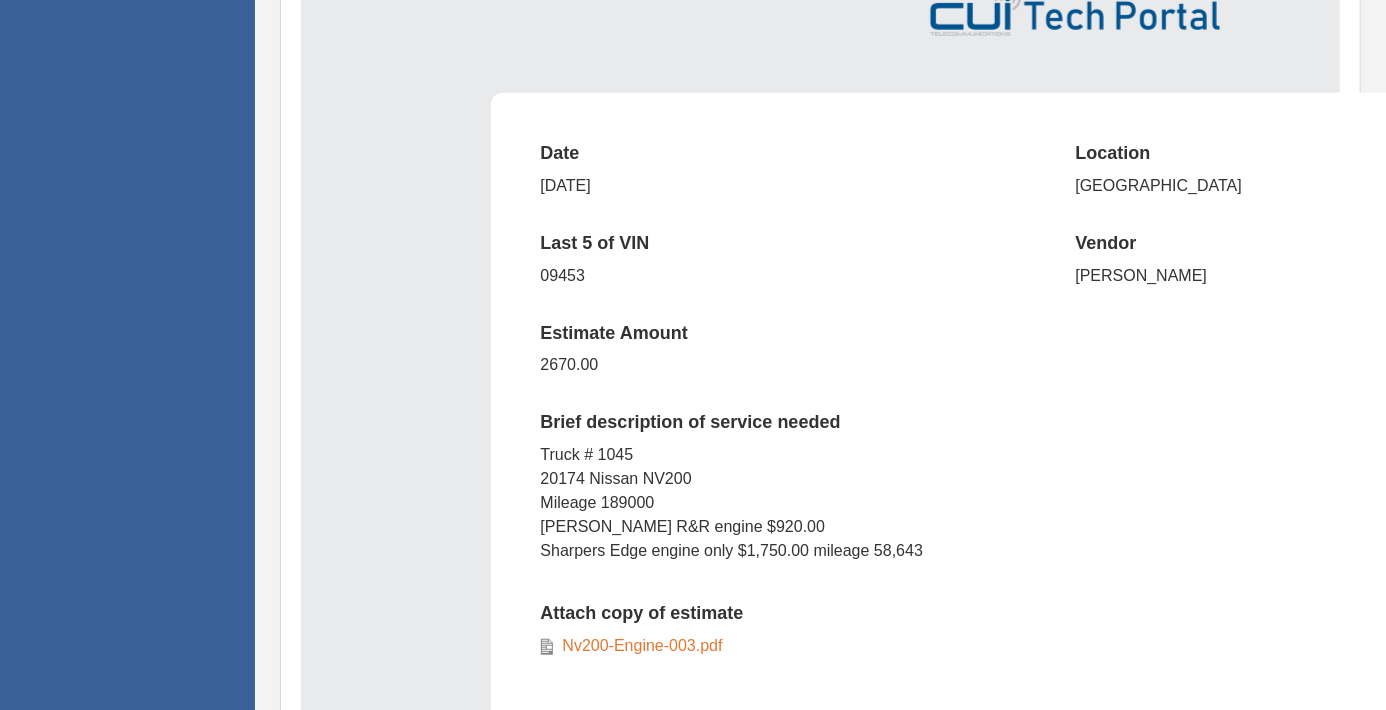 scroll, scrollTop: 484, scrollLeft: 0, axis: vertical 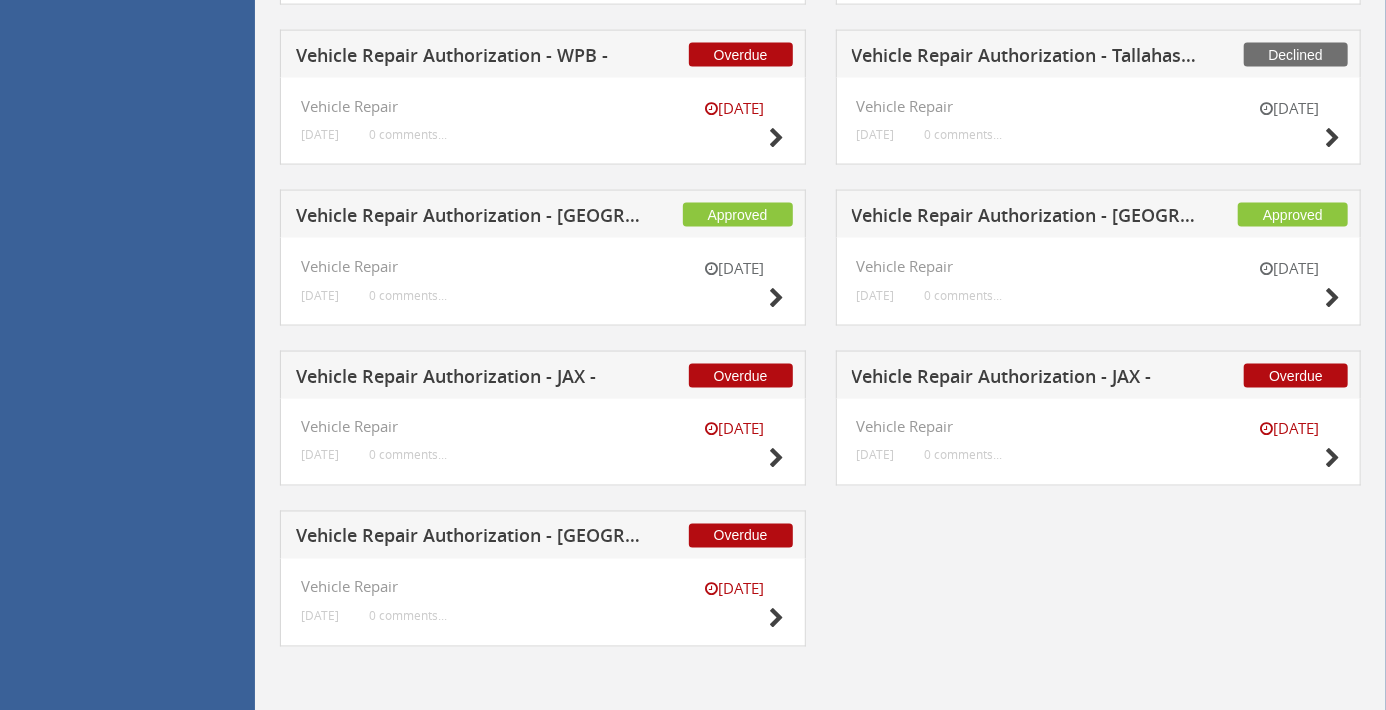 click on "22 Feb
Vehicle Repair
5 months ago 0 comments..." at bounding box center (543, 282) 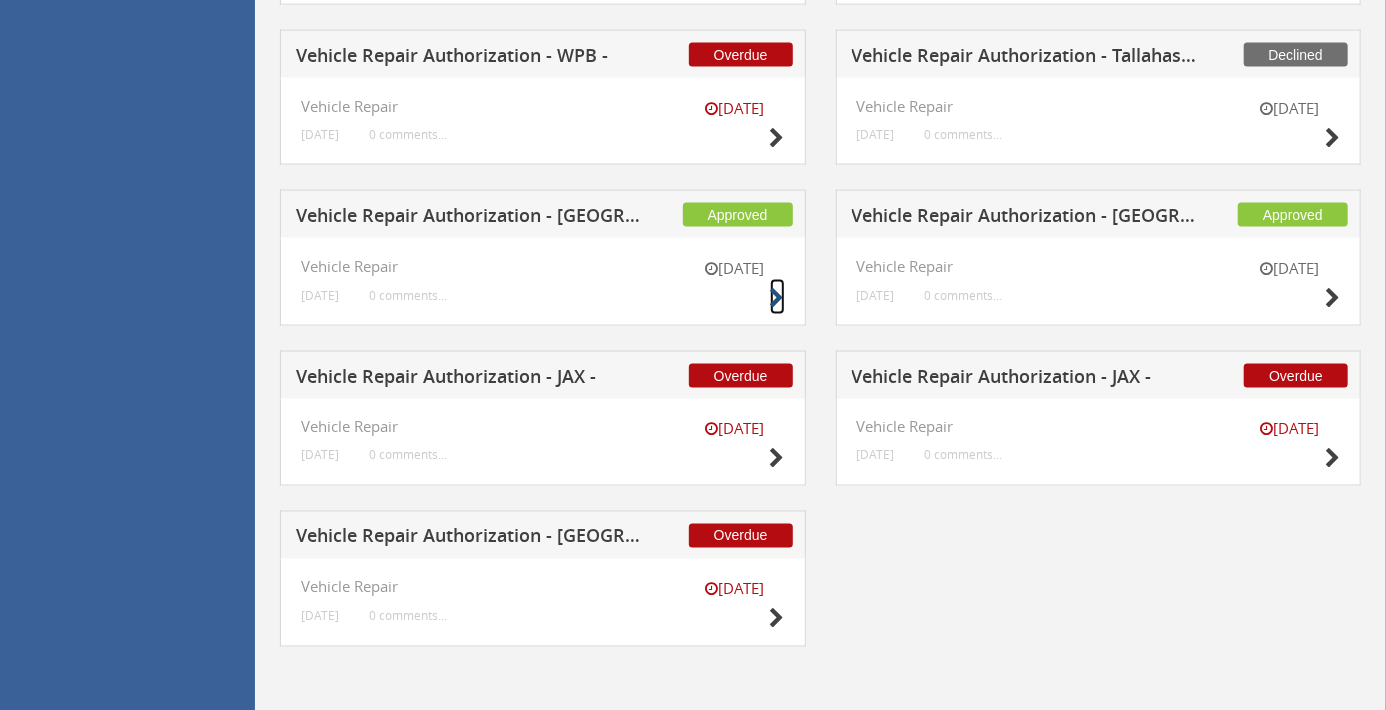 click at bounding box center (777, 298) 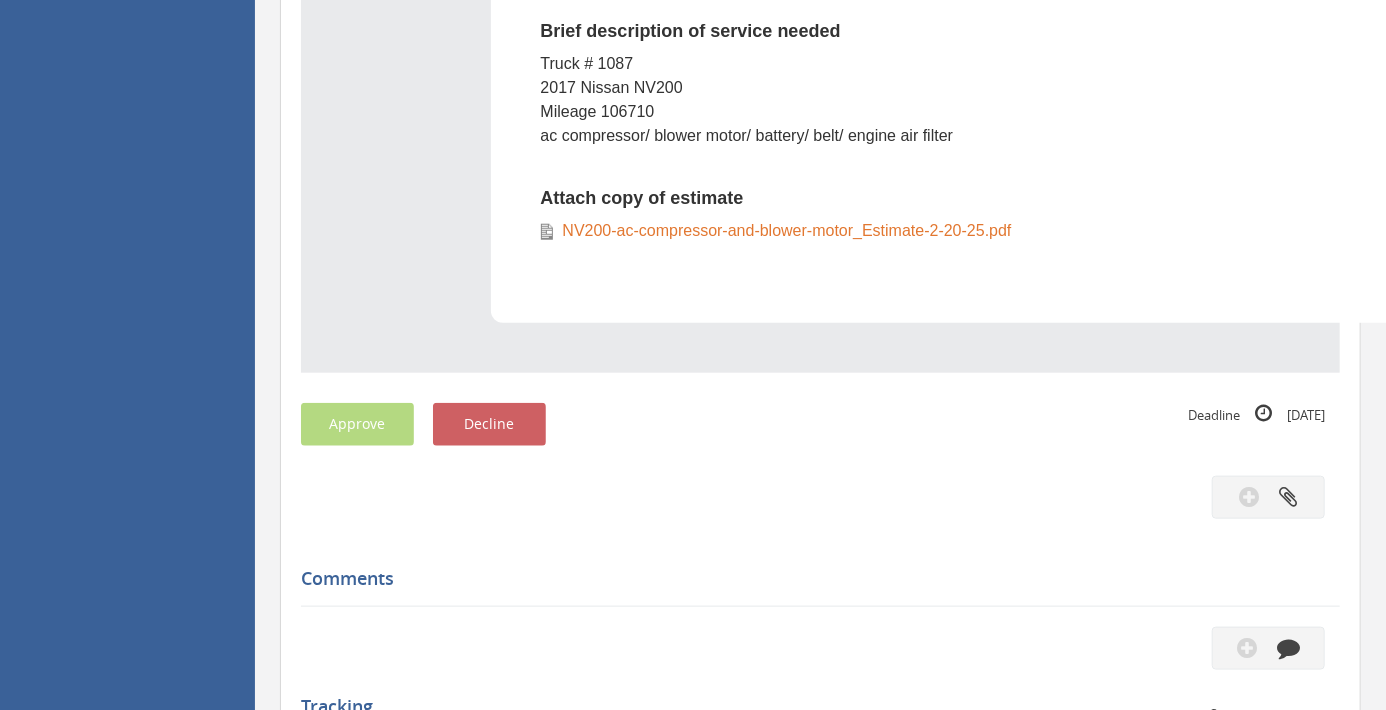 scroll, scrollTop: 860, scrollLeft: 0, axis: vertical 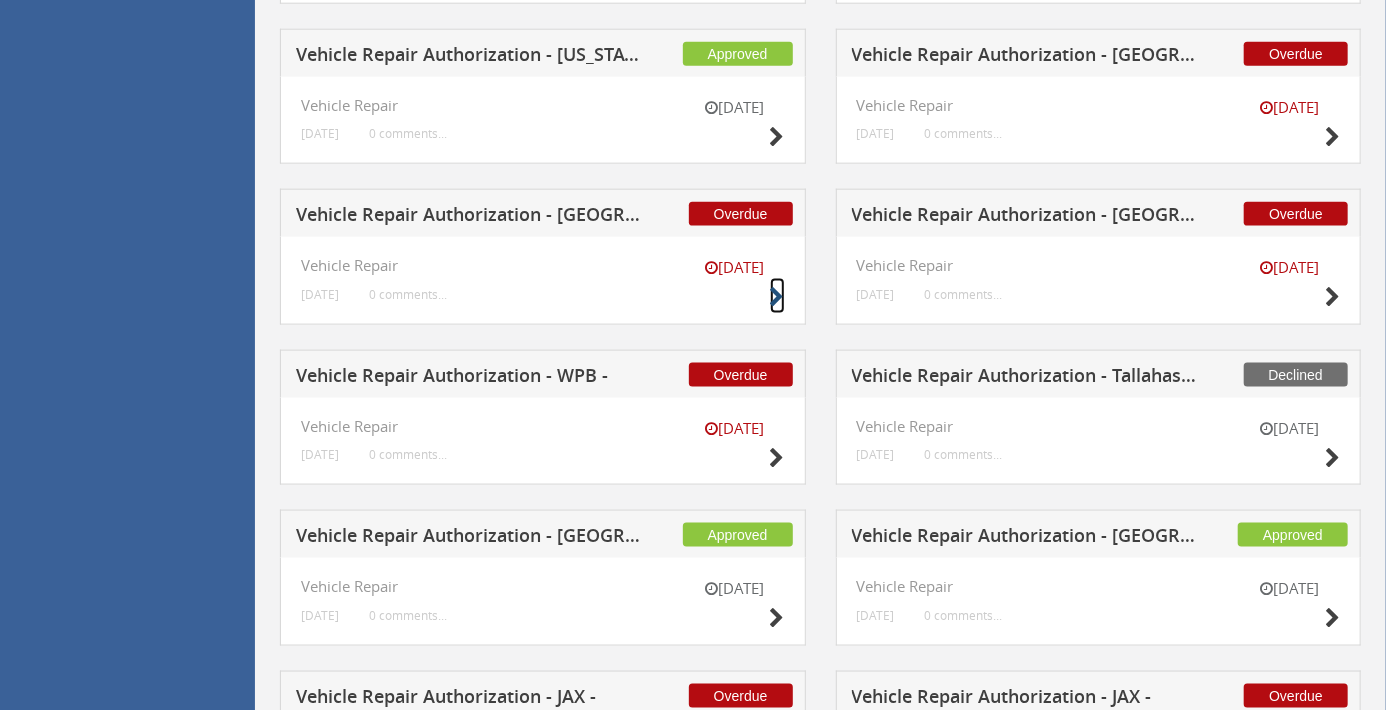 click at bounding box center (777, 297) 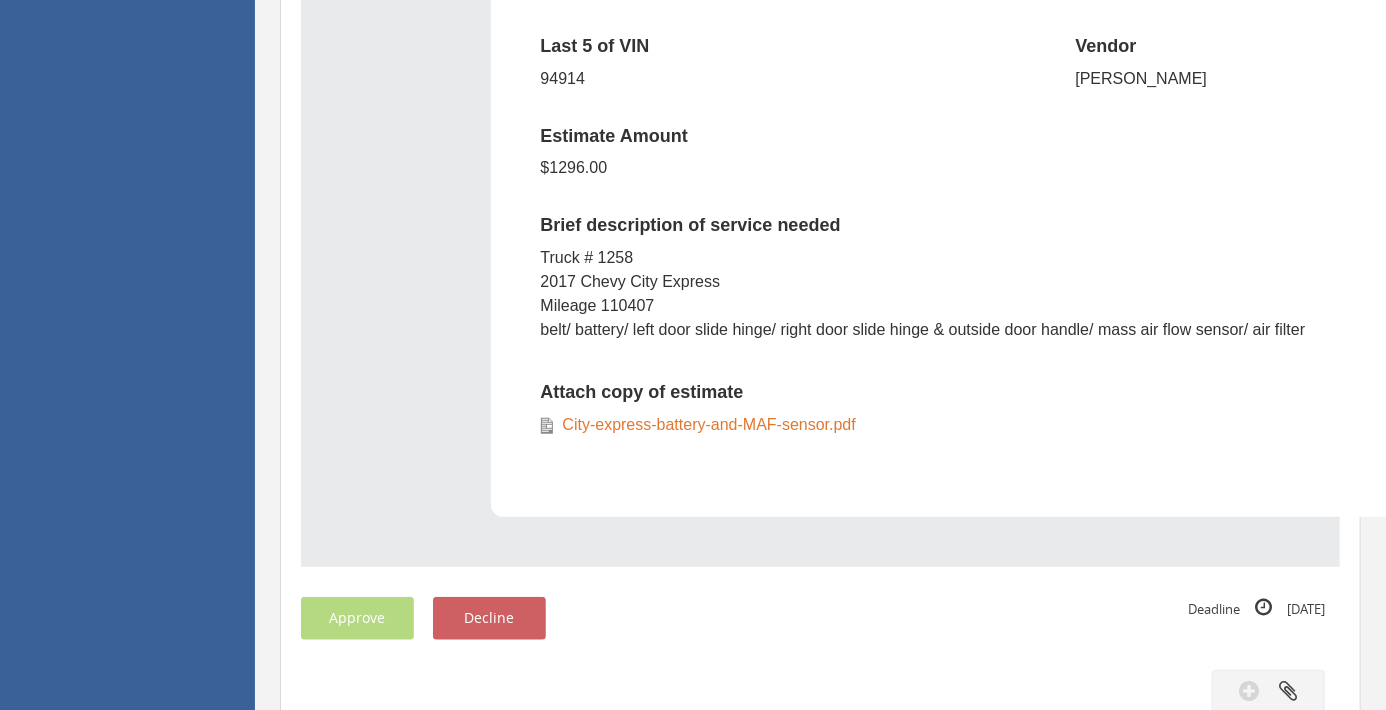 scroll, scrollTop: 671, scrollLeft: 0, axis: vertical 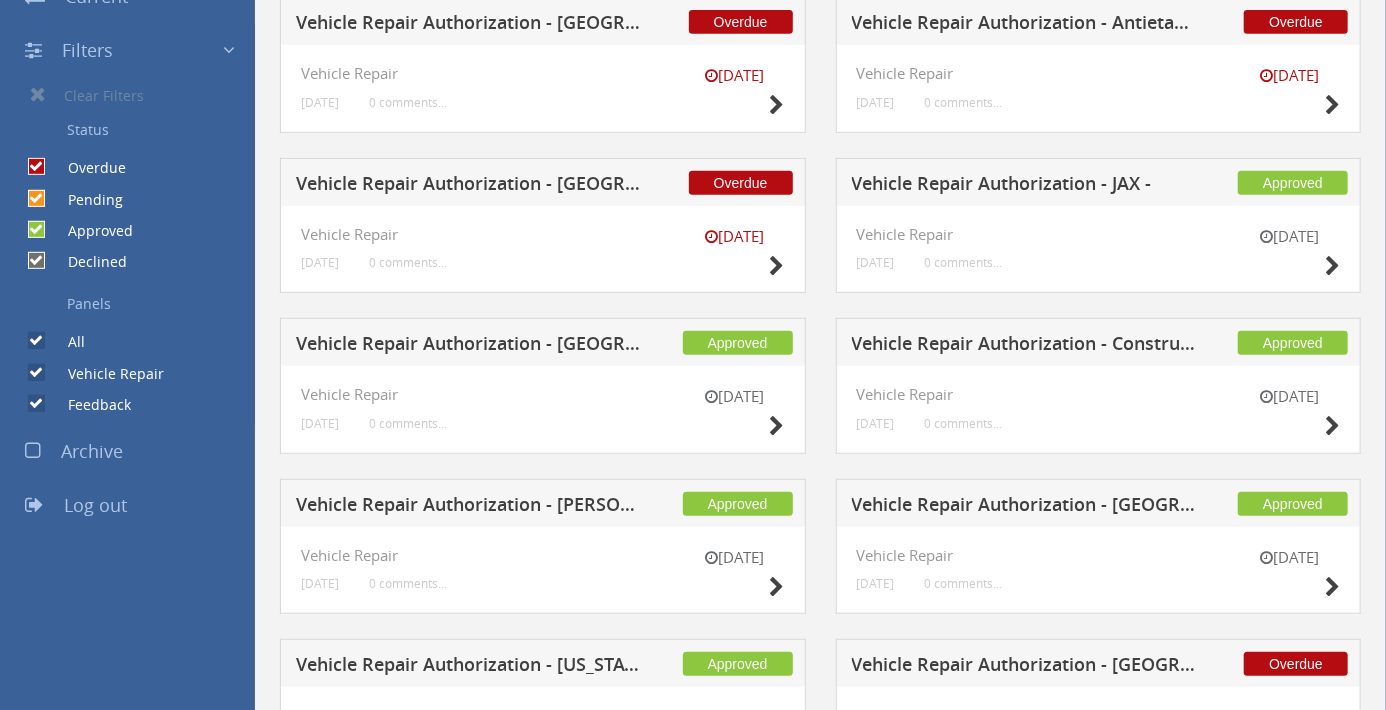 click on "[DATE]" at bounding box center (735, 414) 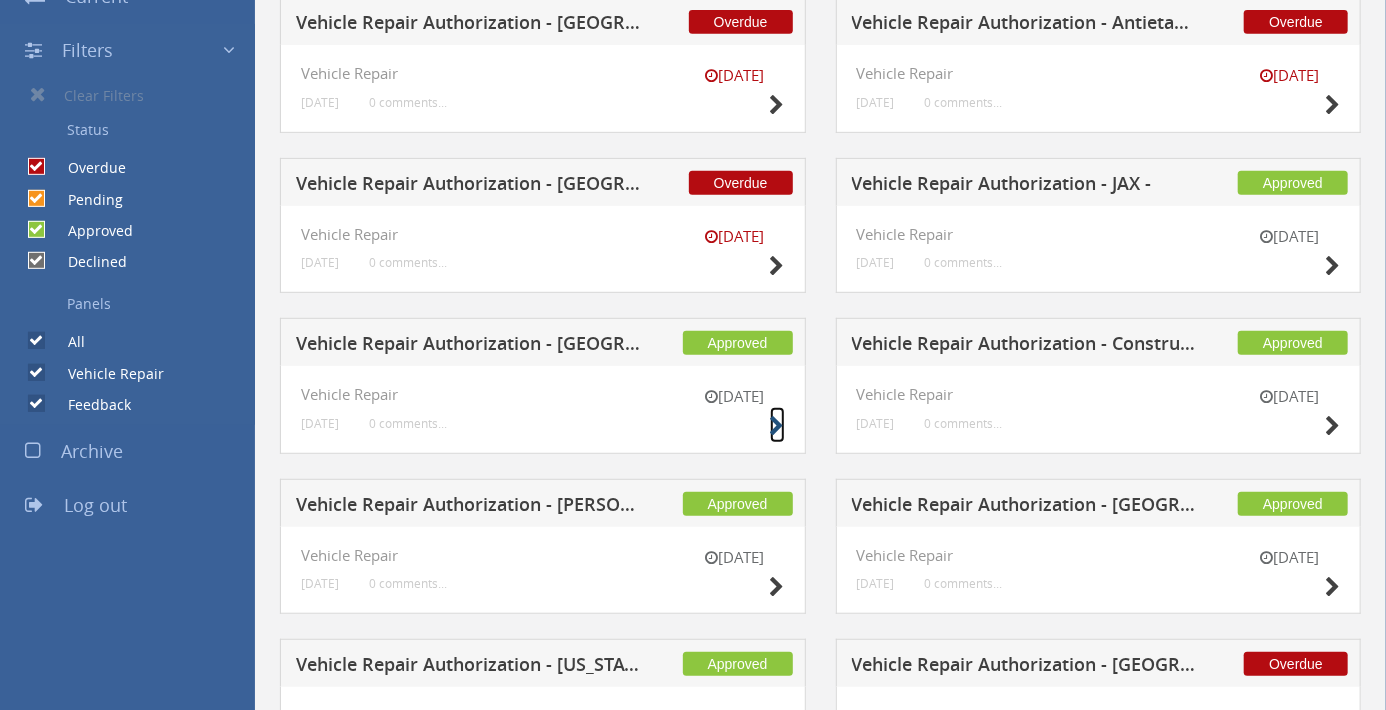click at bounding box center (777, 426) 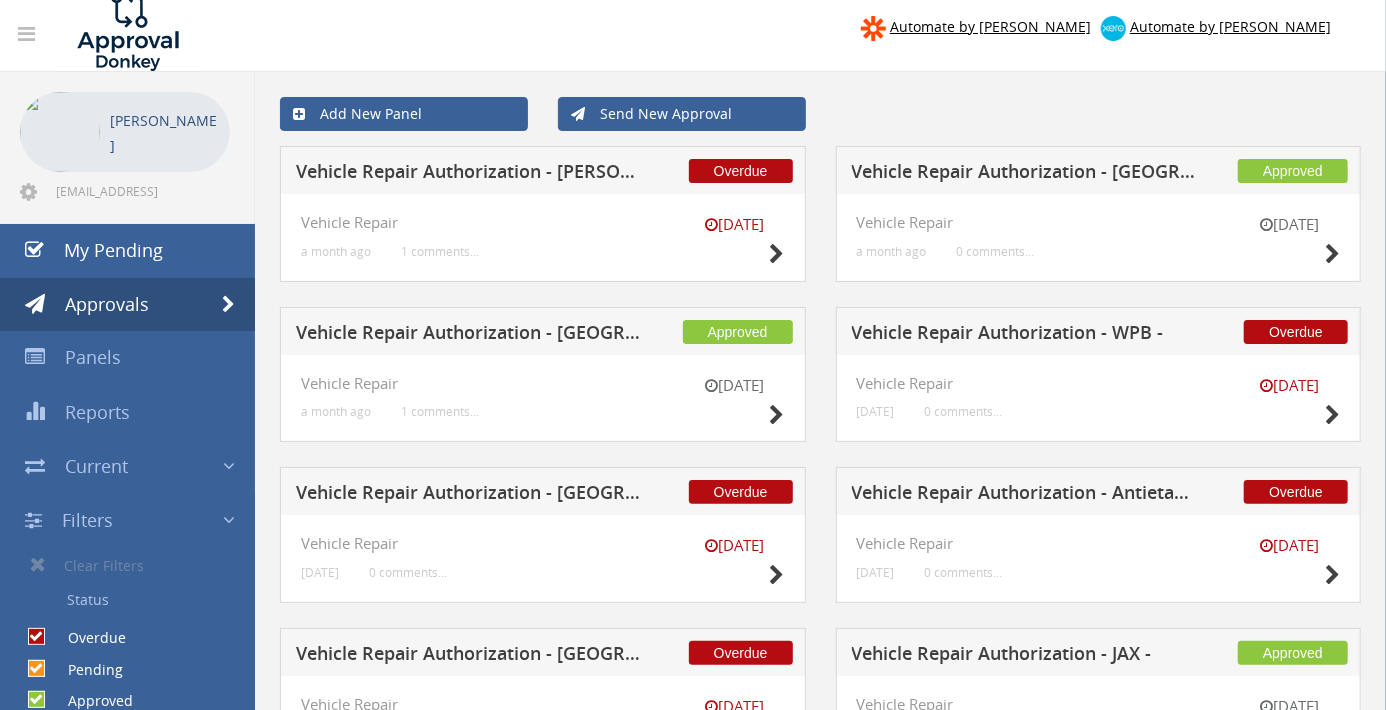 scroll, scrollTop: 0, scrollLeft: 0, axis: both 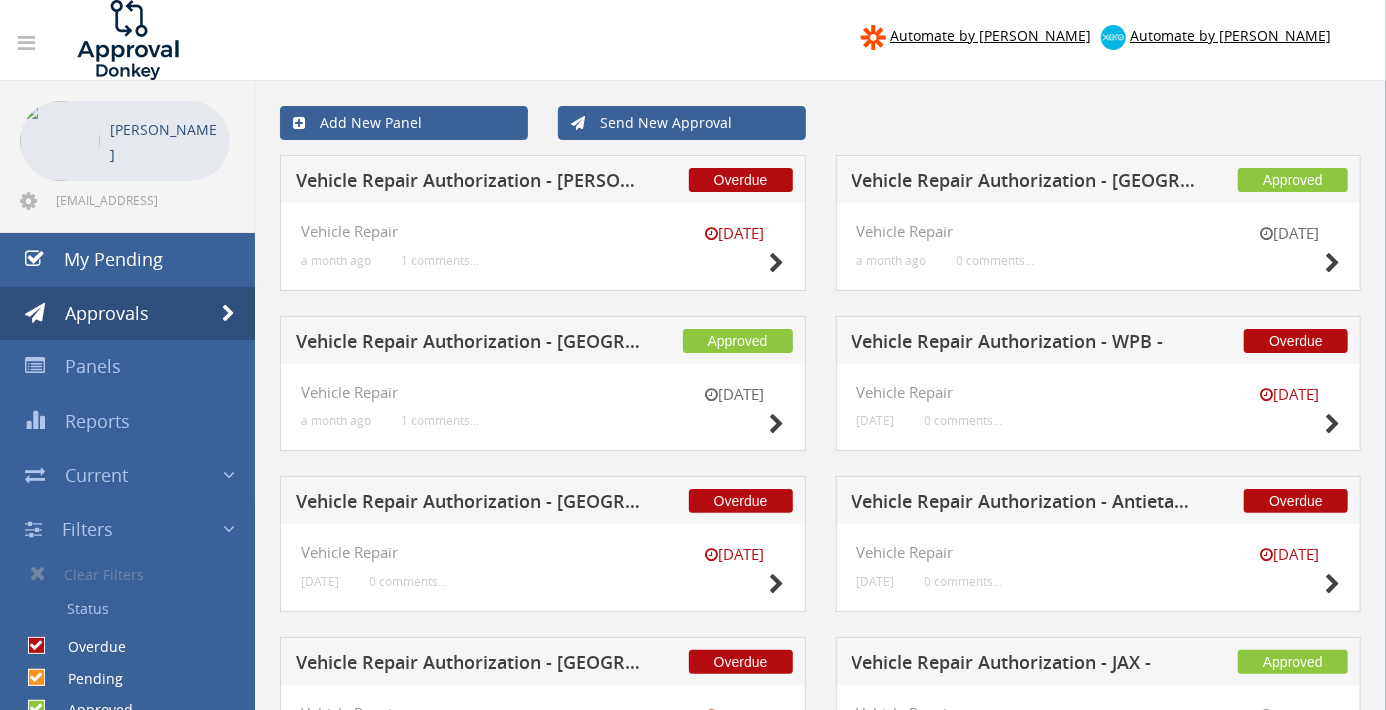 click on "Automate by Zapier
Automate by Xero
Eugene Simon
eugenesimon@cuicable.net" at bounding box center [693, 355] 